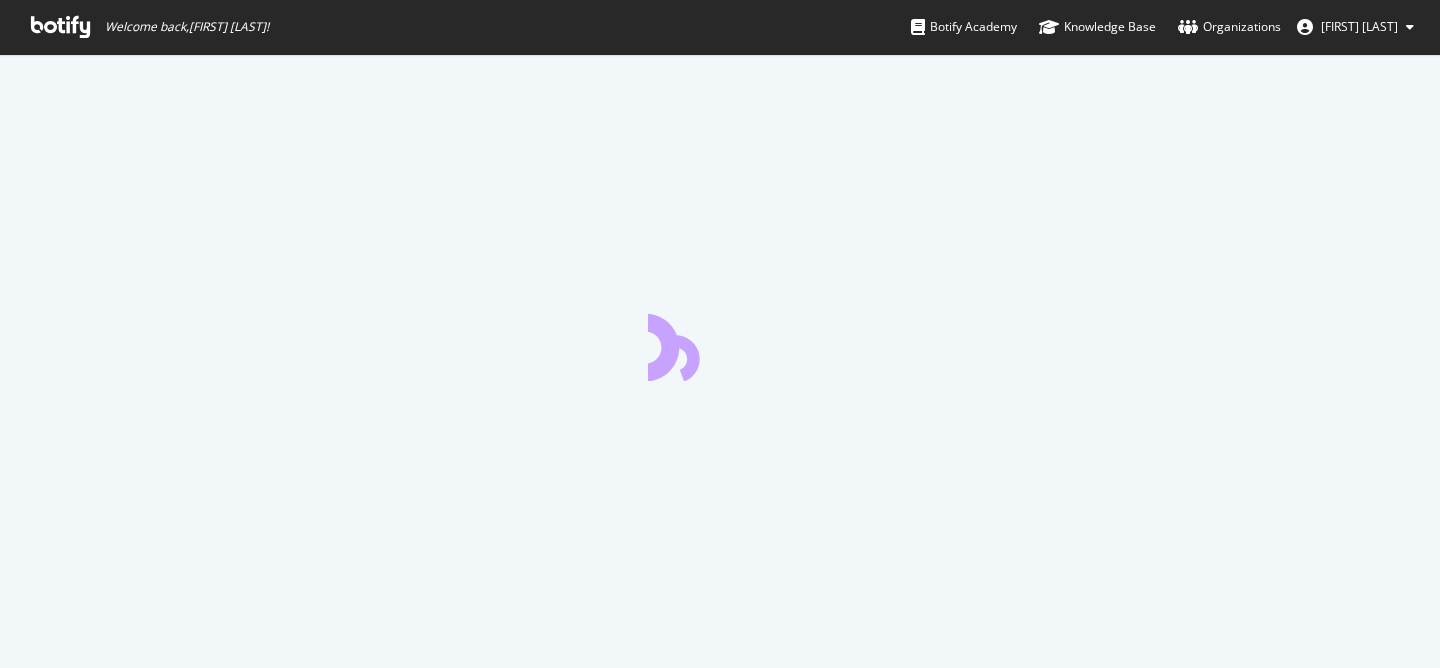 scroll, scrollTop: 0, scrollLeft: 0, axis: both 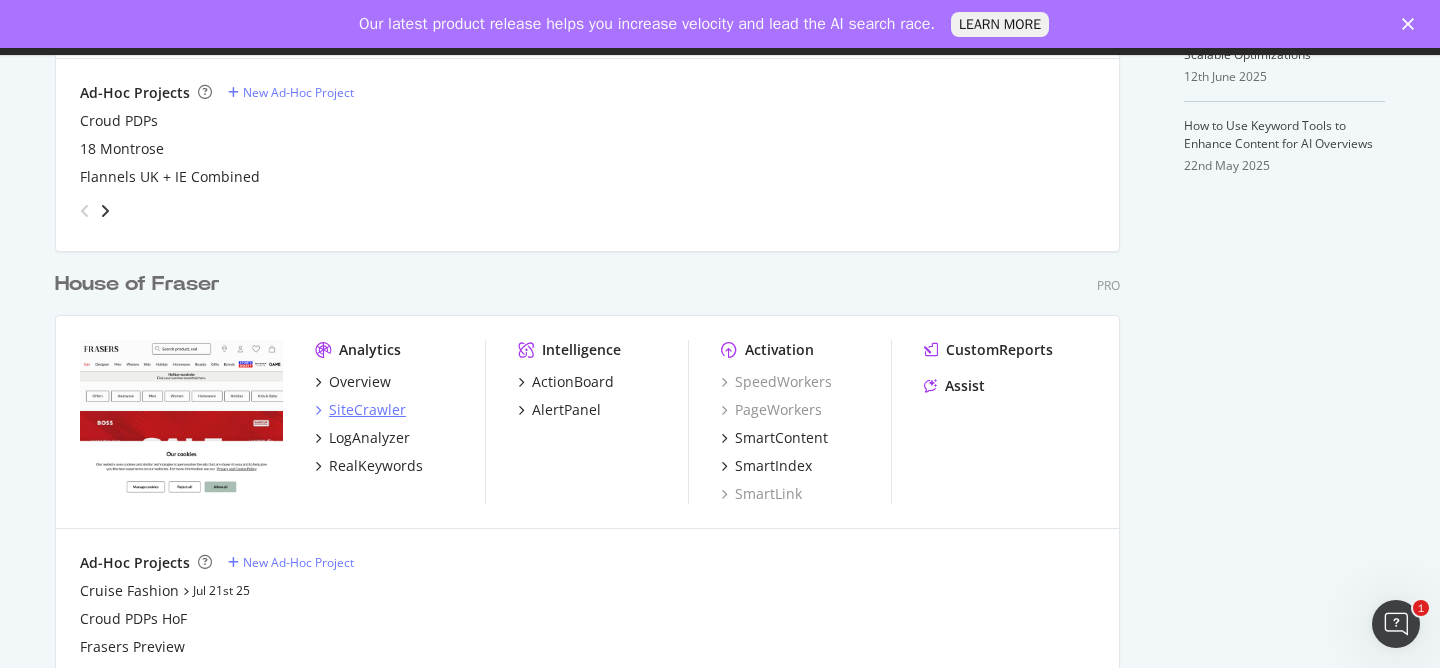 click on "SiteCrawler" at bounding box center (367, 410) 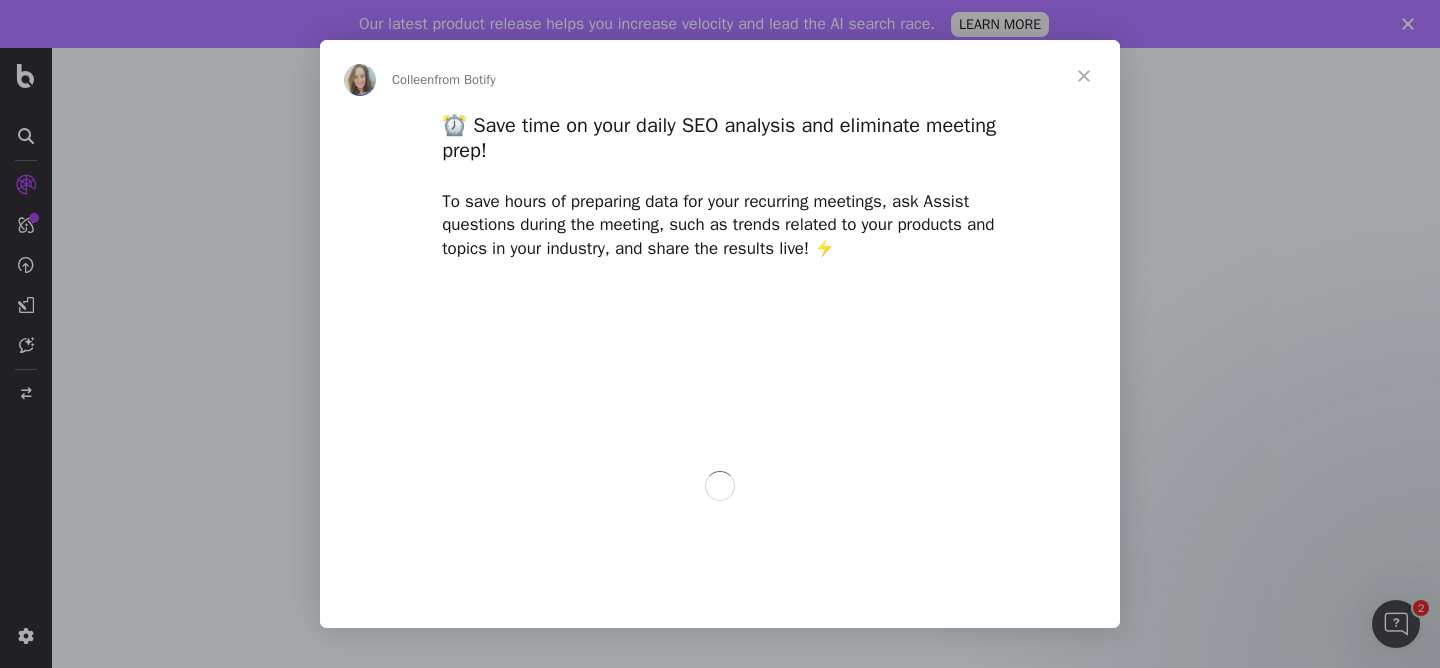scroll, scrollTop: 0, scrollLeft: 0, axis: both 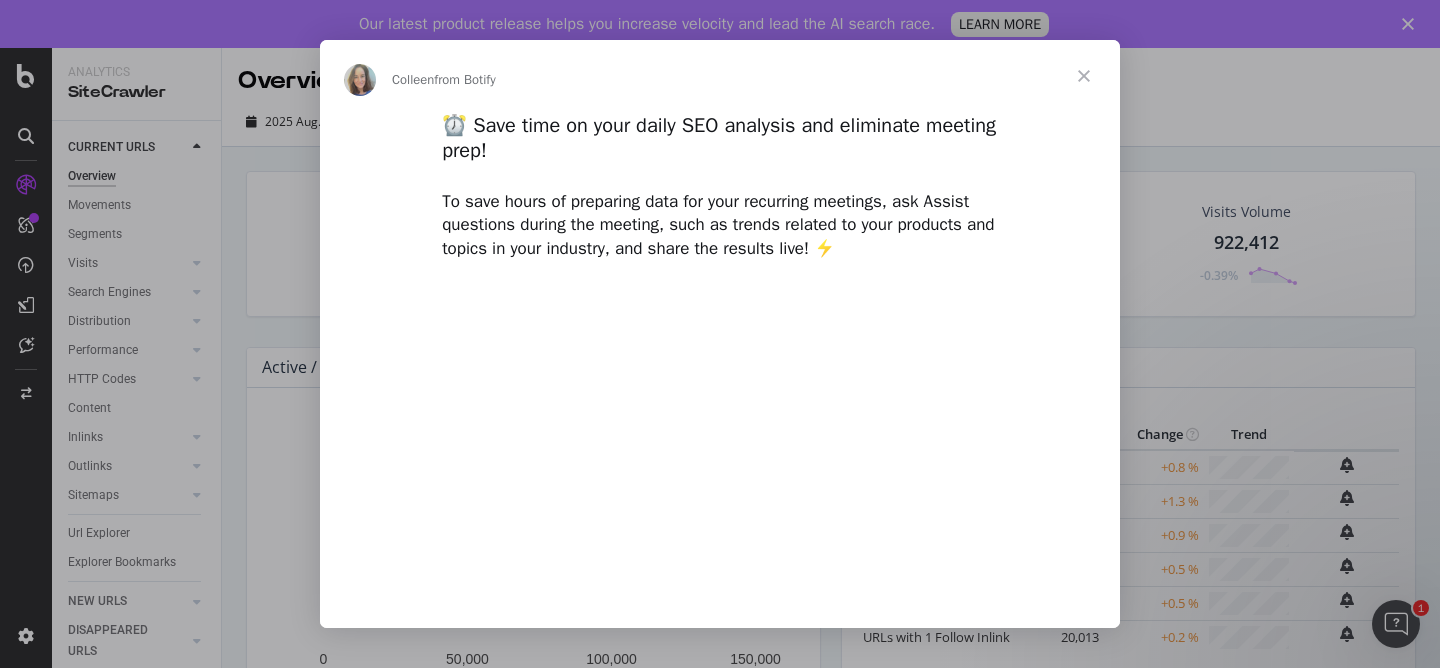type on "1399142" 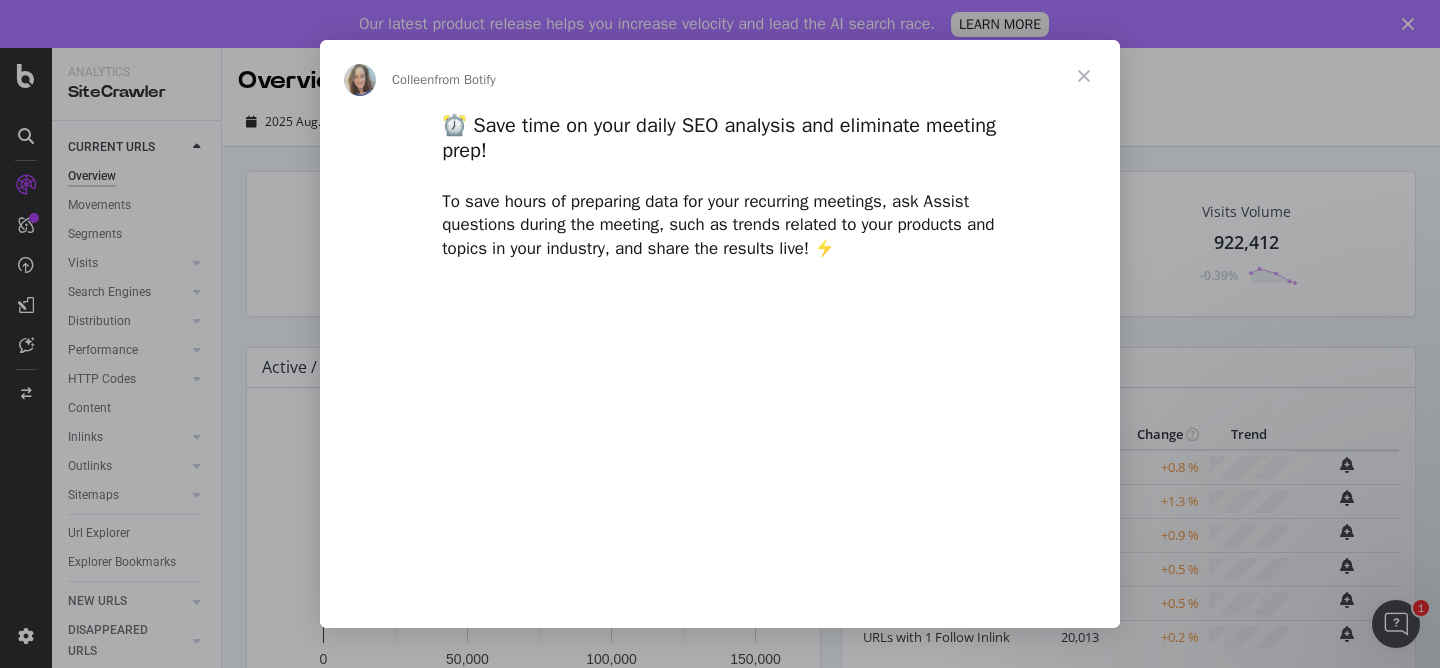 click at bounding box center [1084, 76] 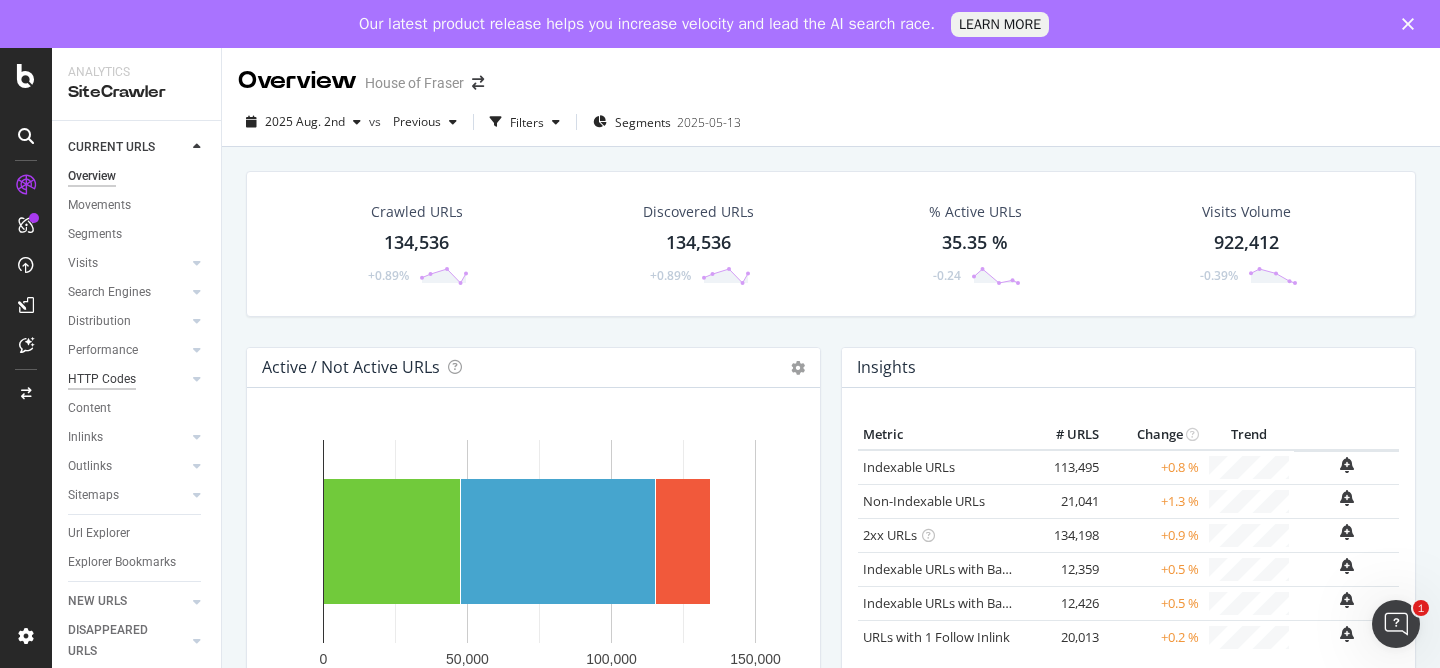 click on "HTTP Codes" at bounding box center (102, 379) 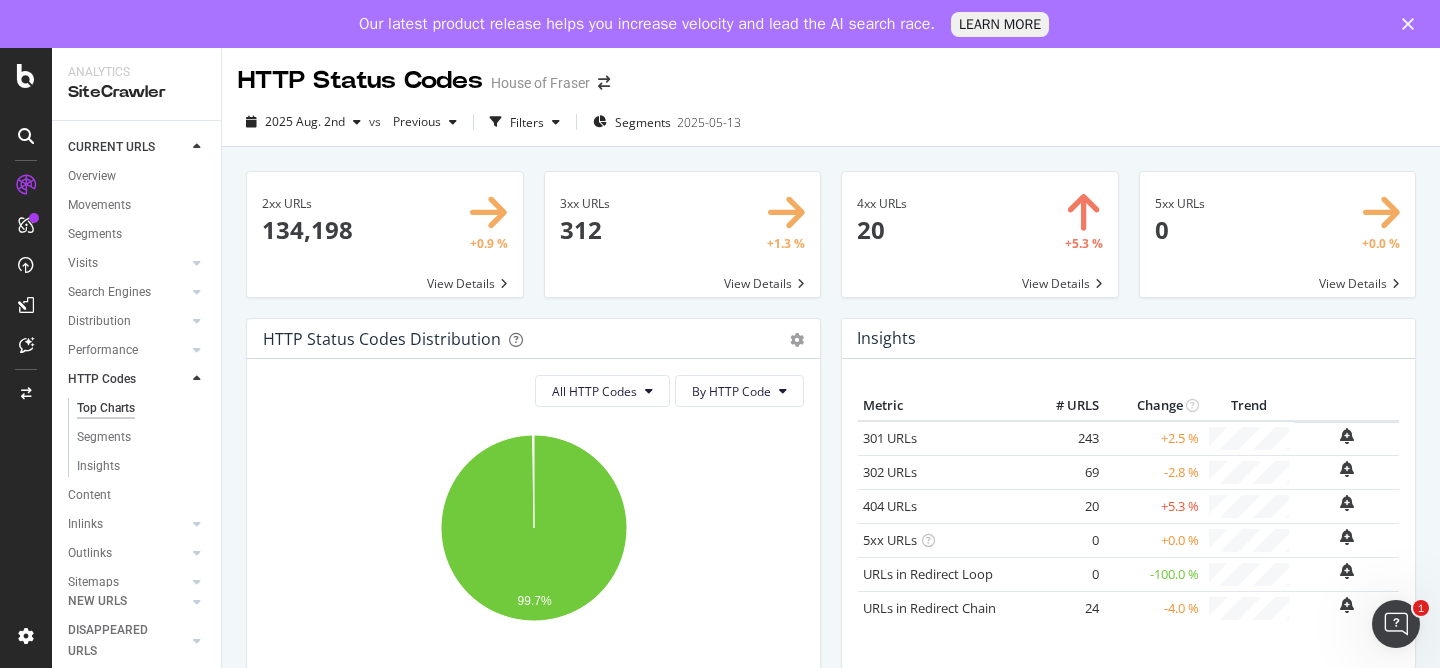 click at bounding box center [683, 234] 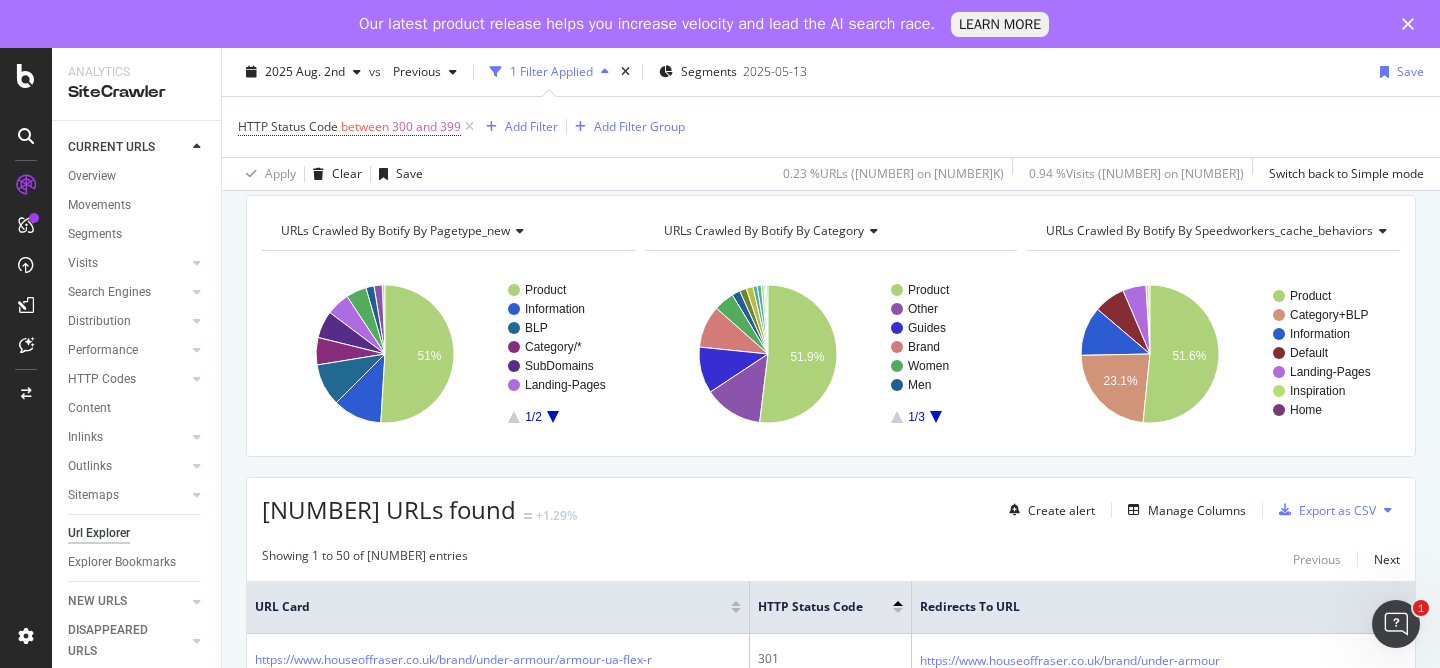 scroll, scrollTop: 70, scrollLeft: 0, axis: vertical 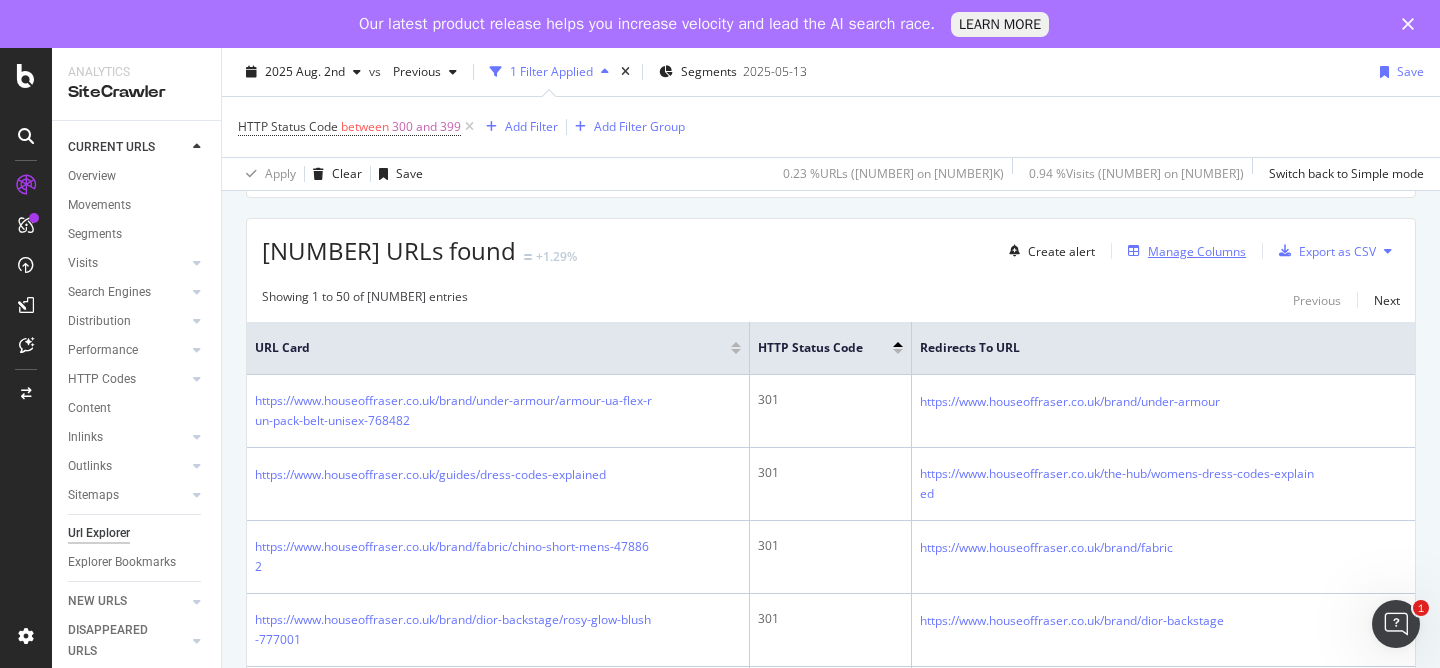 click on "Manage Columns" at bounding box center (1197, 251) 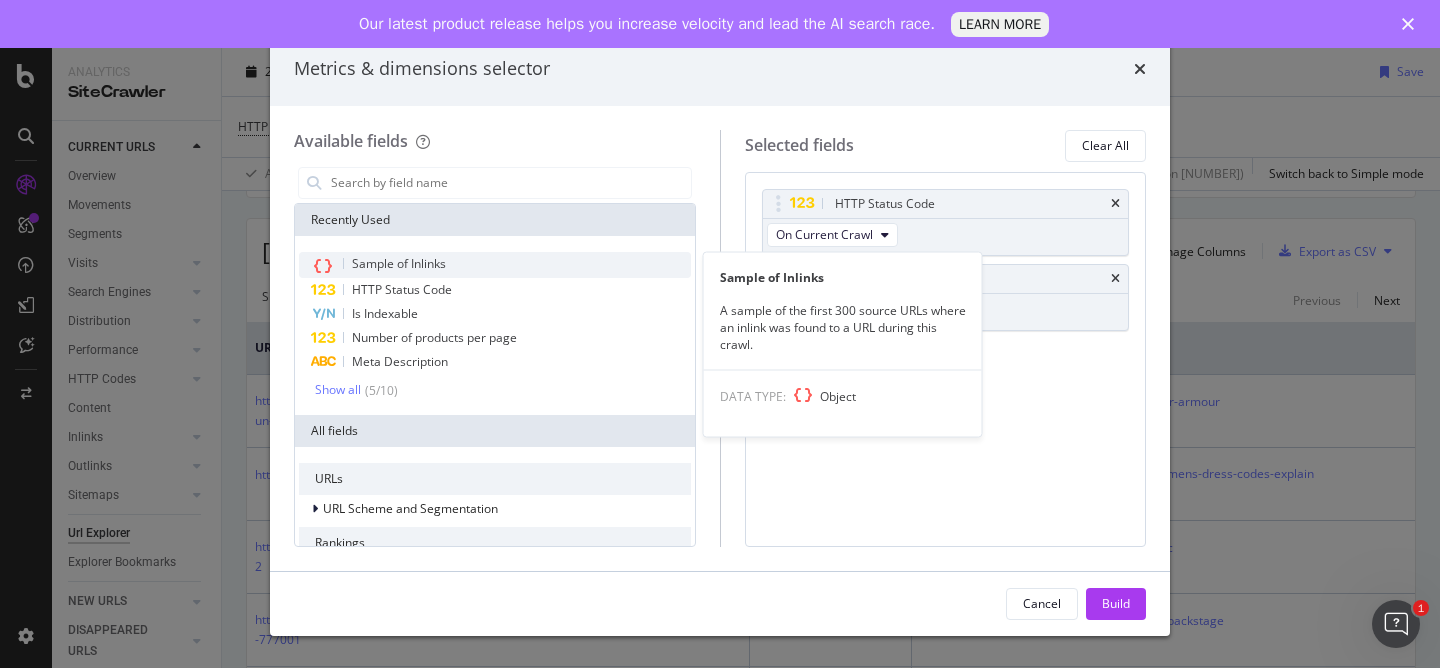 click on "Sample of Inlinks" at bounding box center [495, 265] 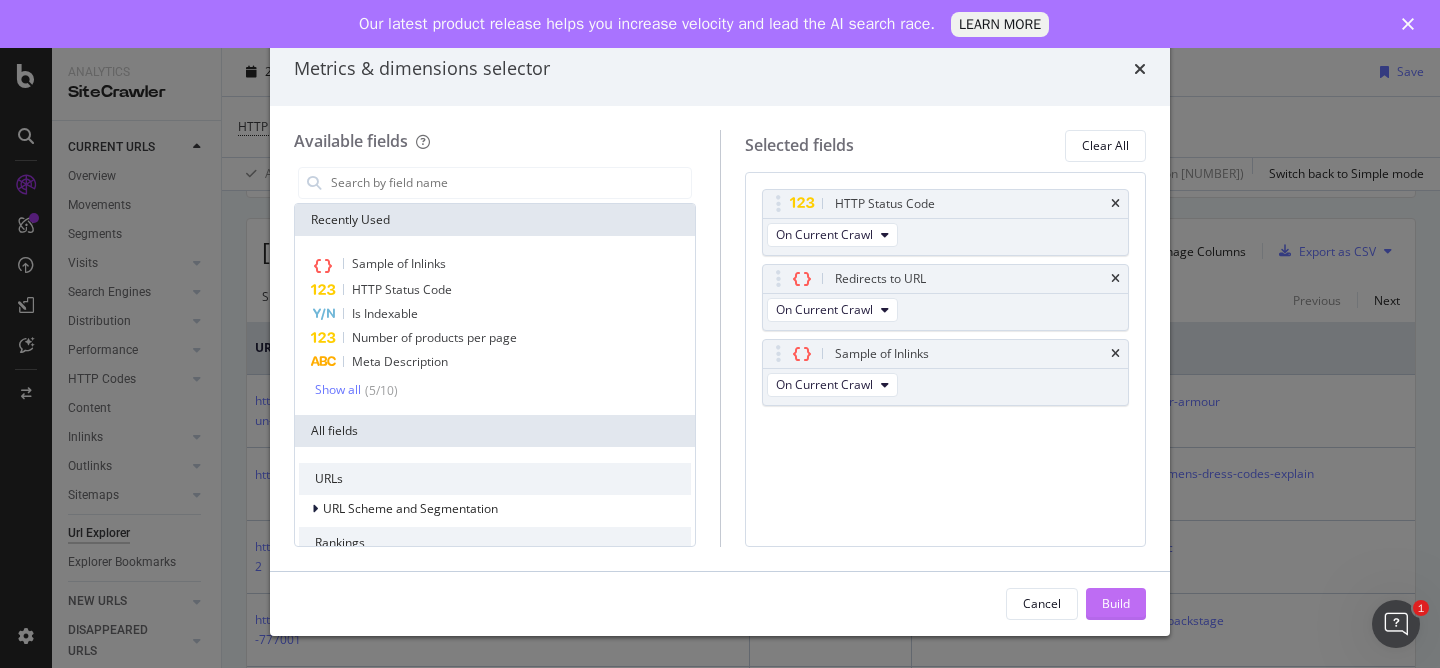 click on "Build" at bounding box center (1116, 603) 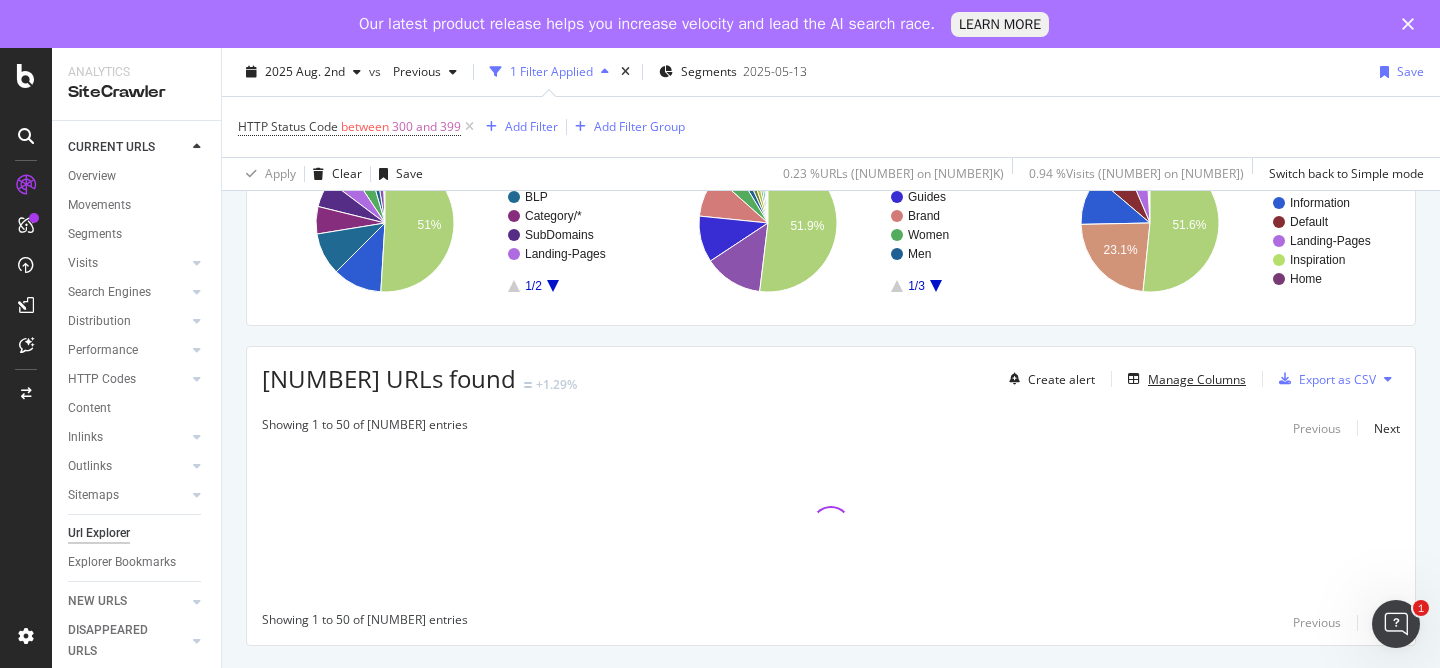 scroll, scrollTop: 202, scrollLeft: 0, axis: vertical 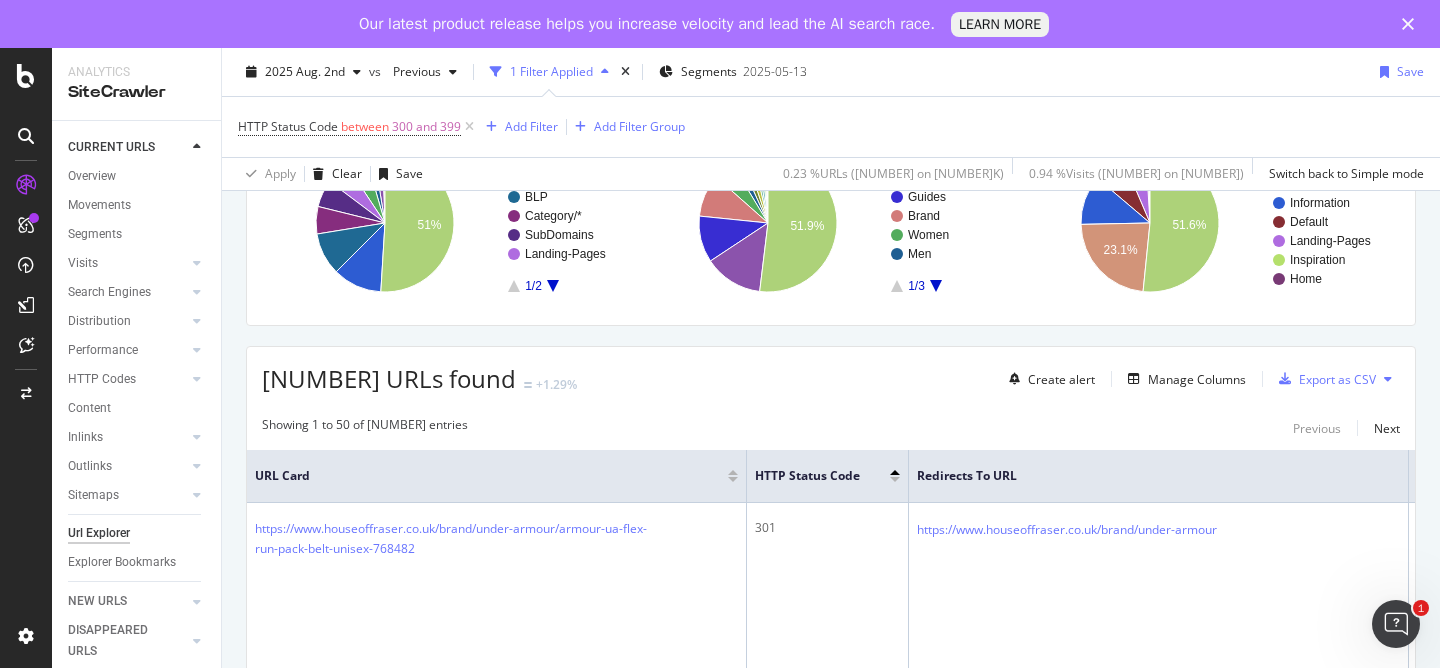 click at bounding box center (1388, 379) 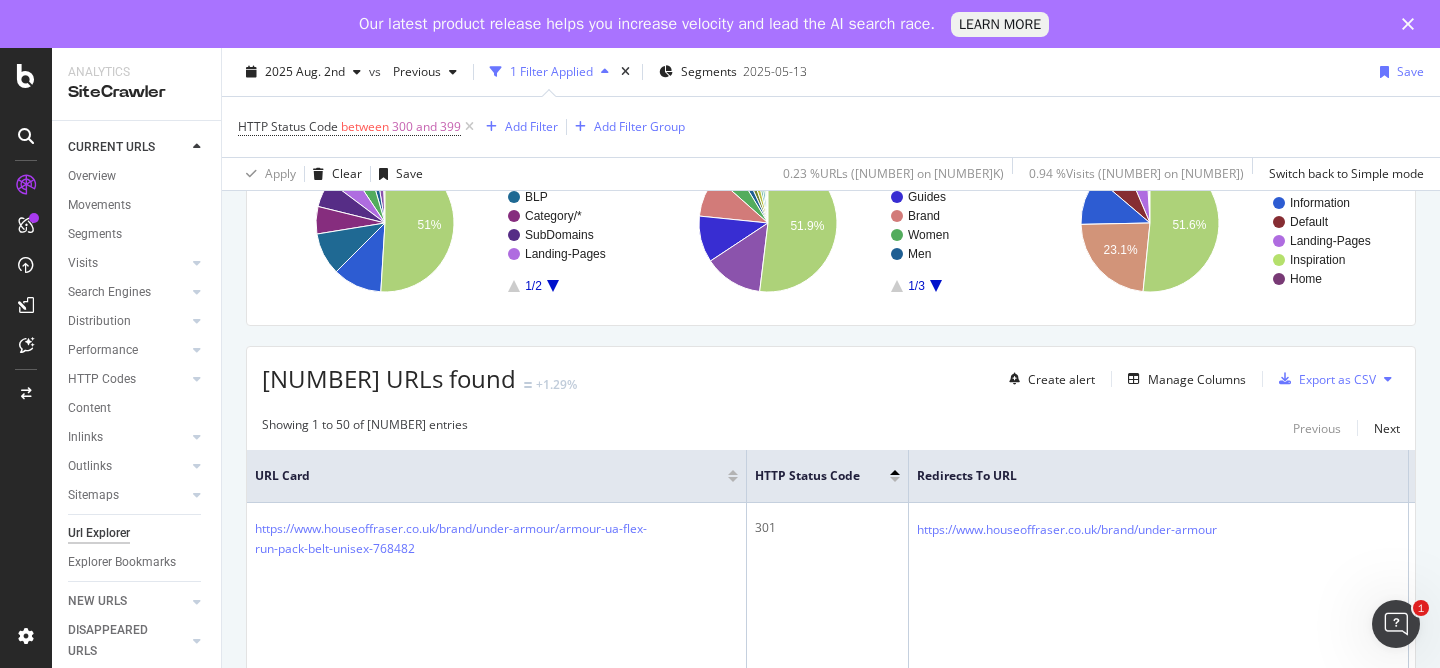 click on "Showing 1 to 50 of 312 entries Previous Next" at bounding box center [831, 428] 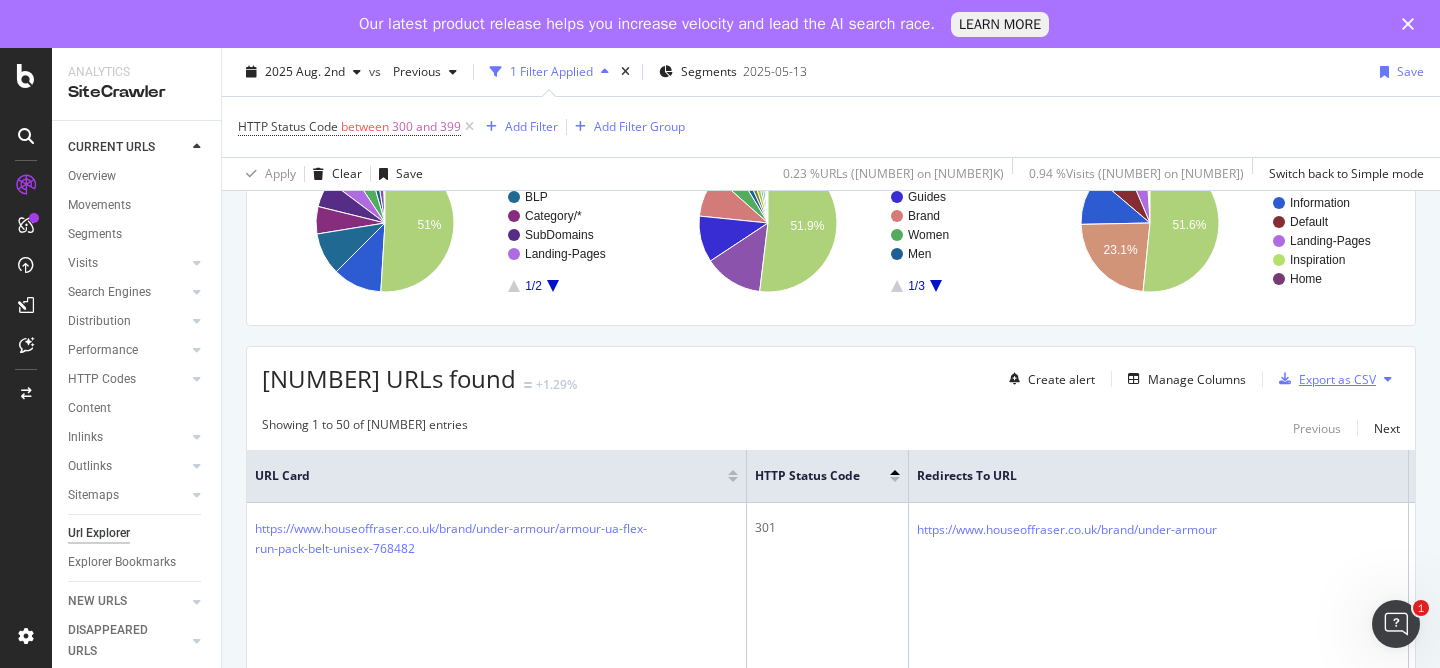 click on "Export as CSV" at bounding box center (1337, 379) 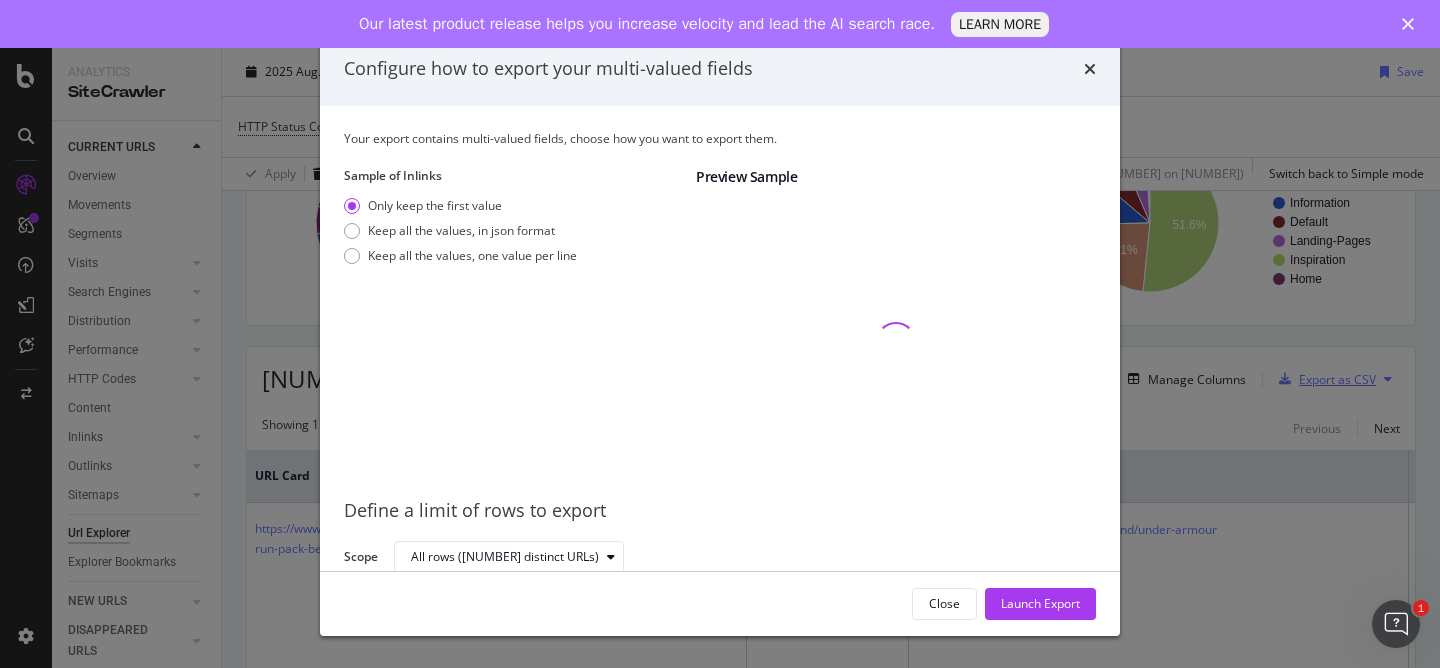 scroll, scrollTop: 2, scrollLeft: 0, axis: vertical 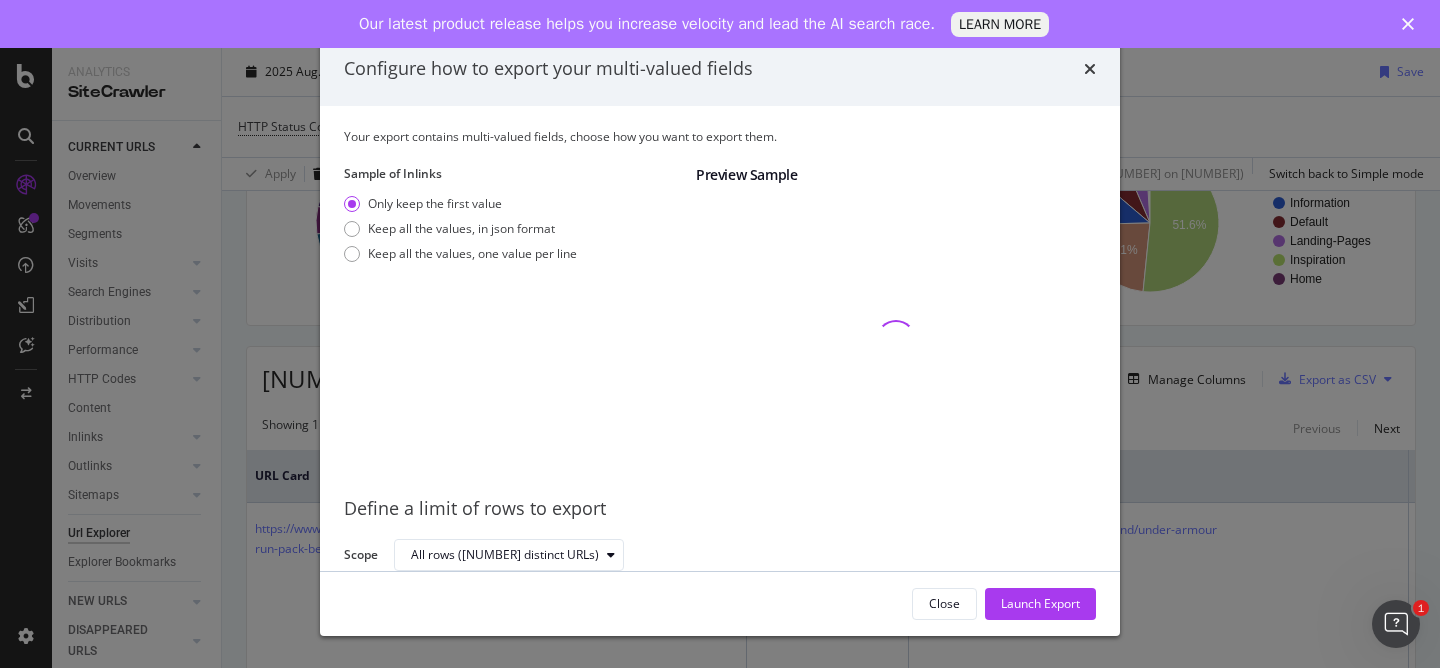 click on "Only keep the first value Keep all the values, in json format Keep all the values, one value per line" at bounding box center (460, 232) 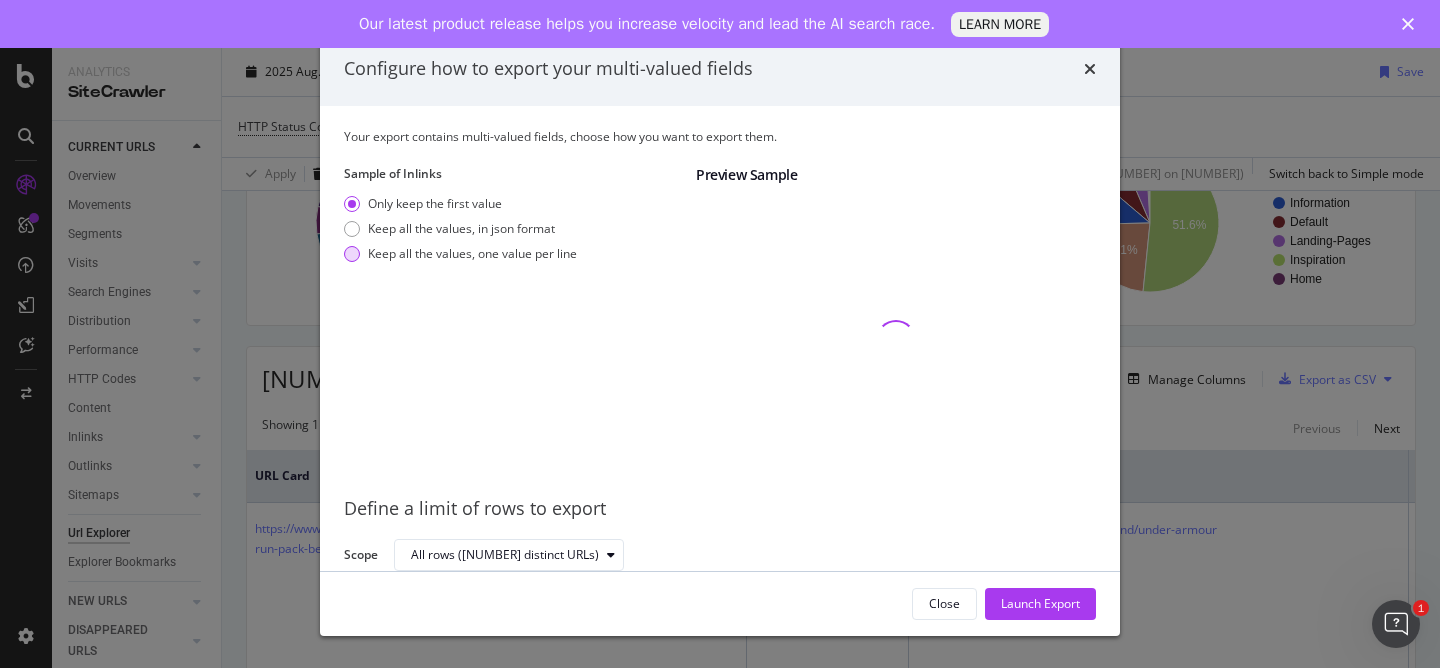 click on "Keep all the values, one value per line" at bounding box center [472, 253] 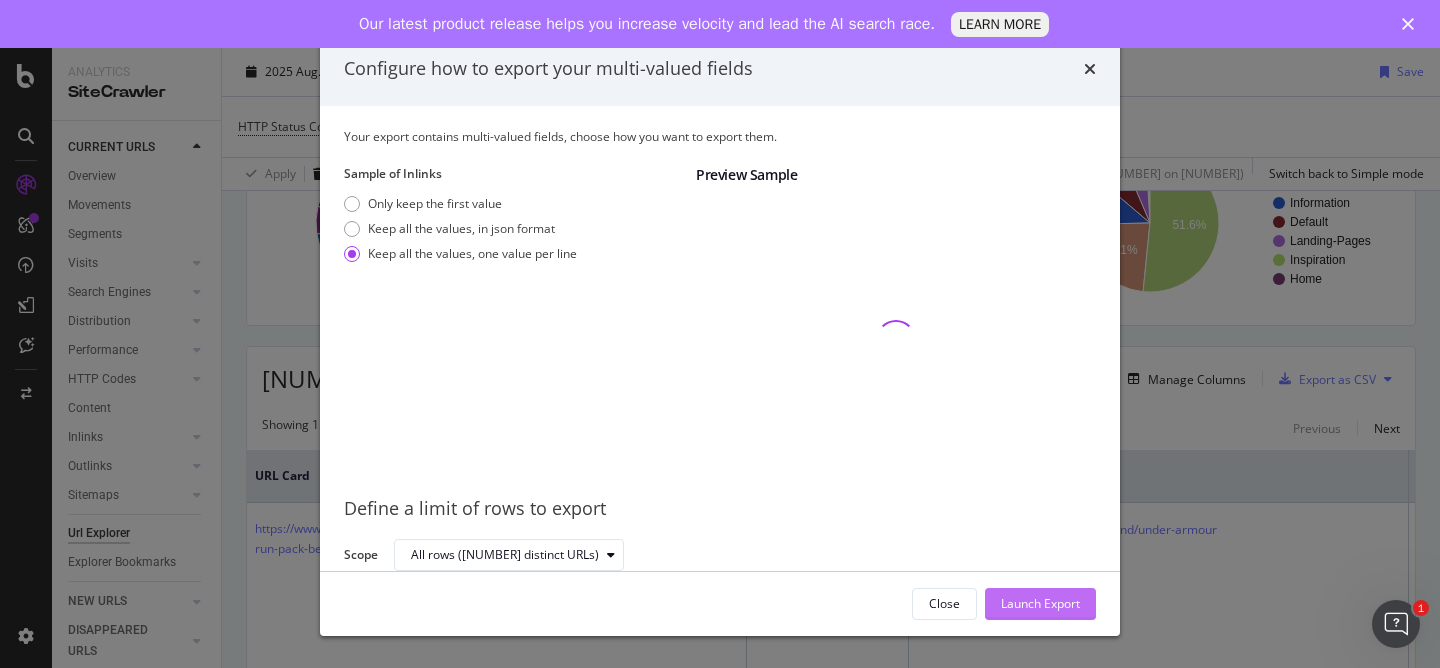 click on "Launch Export" at bounding box center [1040, 603] 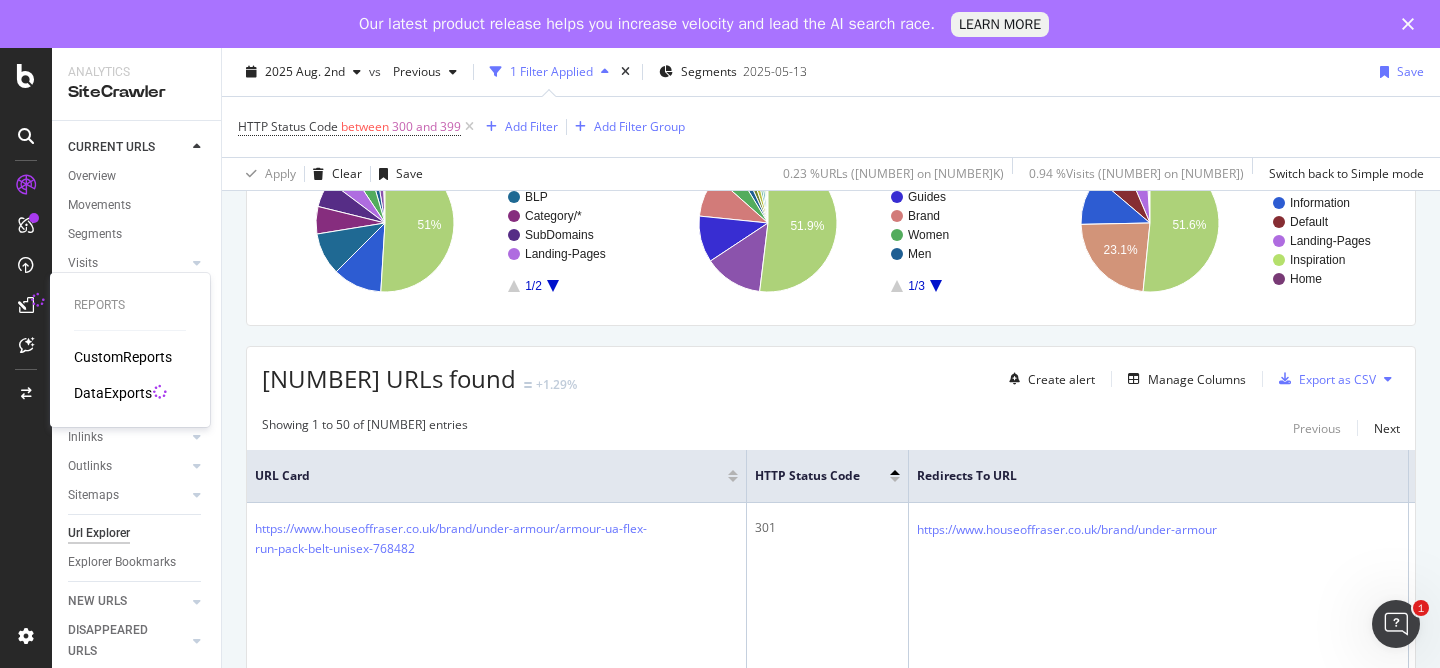 click on "DataExports" at bounding box center (113, 393) 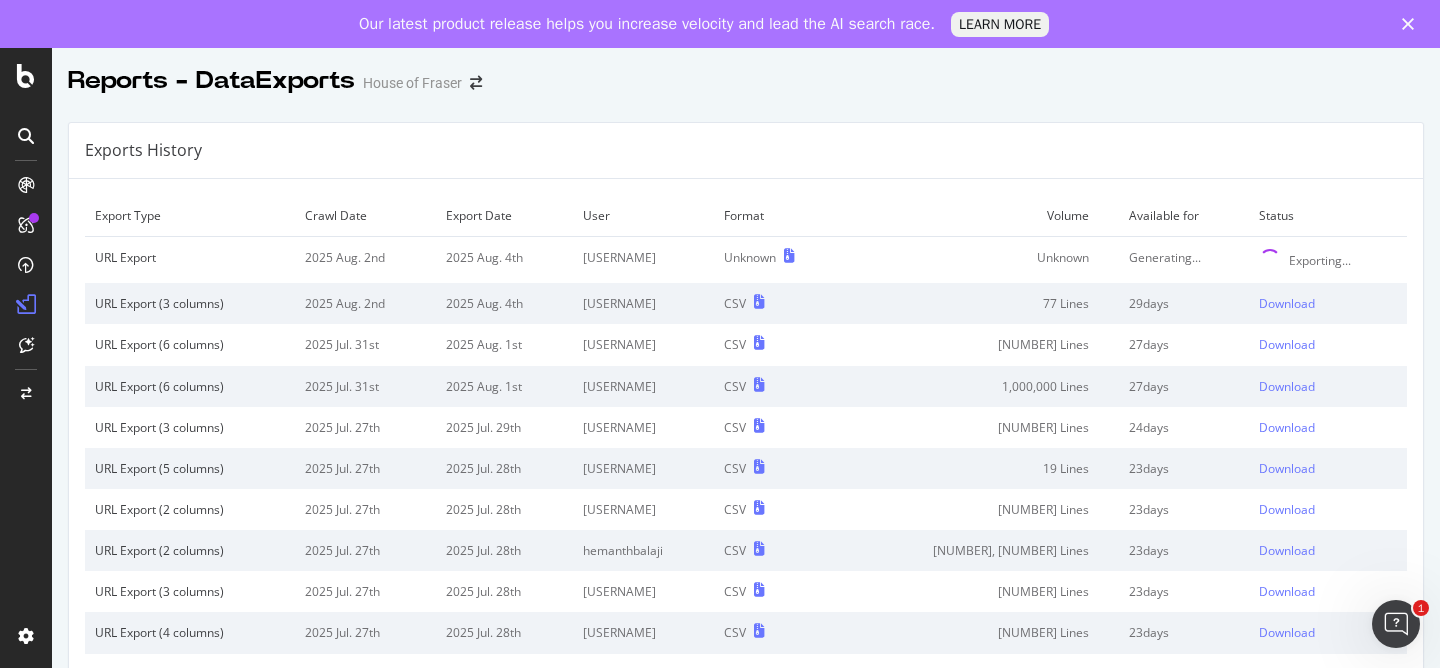 click on "Exports History Export Type Crawl Date Export Date [USERNAME] Format Volume Available for Status URL Export 2025 Aug. 2nd 2025 Aug. 4th [USERNAME] Unknown Unknown Generating... Exporting... URL Export (3 columns) 2025 Aug. 2nd 2025 Aug. 4th [USERNAME] CSV 77 Lines 29 days Download URL Export (6 columns) 2025 Jul. 31st 2025 Aug. 1st [USERNAME] CSV 595 Lines 27 days Download URL Export (6 columns) 2025 Jul. 31st 2025 Aug. 1st [USERNAME] CSV 1,000,000 Lines 27 days Download URL Export (3 columns) 2025 Jul. 27th 2025 Jul. 29th [USERNAME] CSV 79 Lines 24 days Download URL Export (5 columns) 2025 Jul. 27th 2025 Jul. 28th [USERNAME] CSV 19 Lines 23 days Download URL Export (2 columns) 2025 Jul. 27th 2025 Jul. 28th [USERNAME] CSV 79 Lines 23 days Download URL Export (2 columns) 2025 Jul. 27th 2025 Jul. 28th [USERNAME] CSV 104,522 Lines 23 days Download URL Export (3 columns) 2025 Jul. 27th 2025 Jul. 28th [USERNAME] CSV 21 Lines 23 days Download URL Export (4 columns) 2025 Jul. 27th 2025 Jul. 28th CSV" at bounding box center [746, 417] 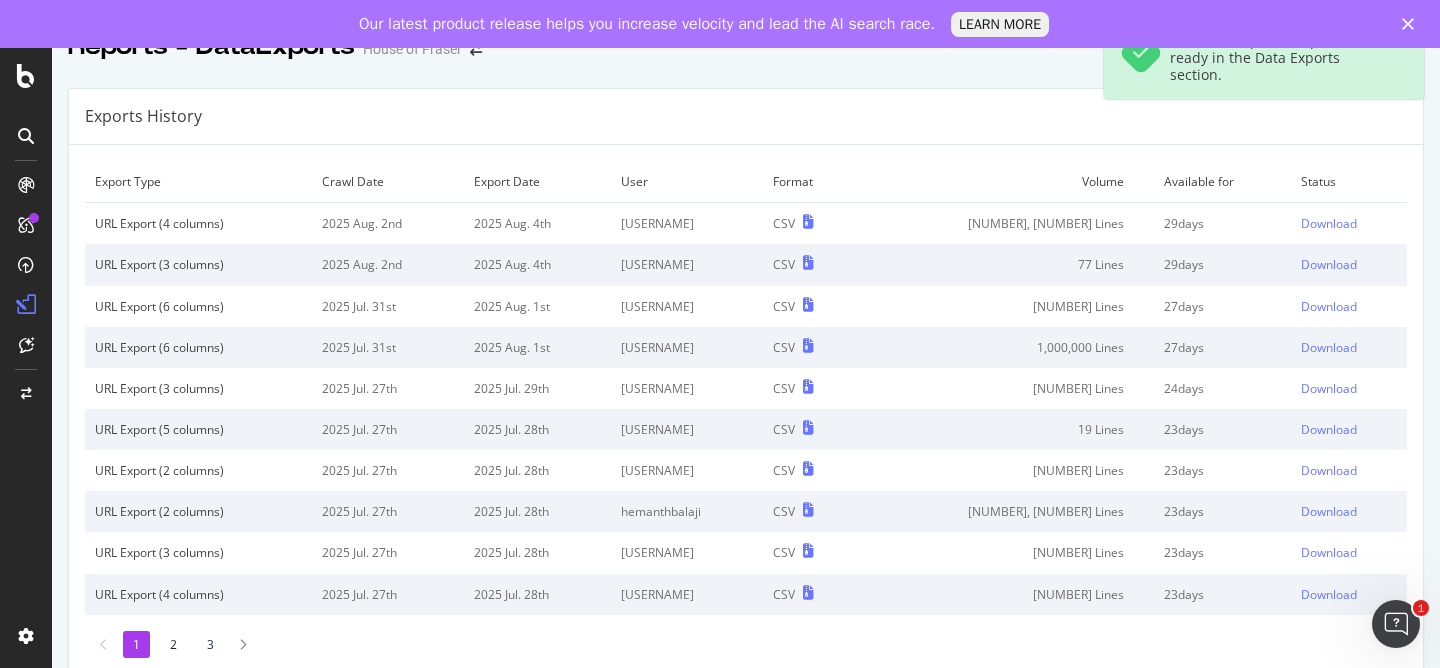 scroll, scrollTop: 35, scrollLeft: 0, axis: vertical 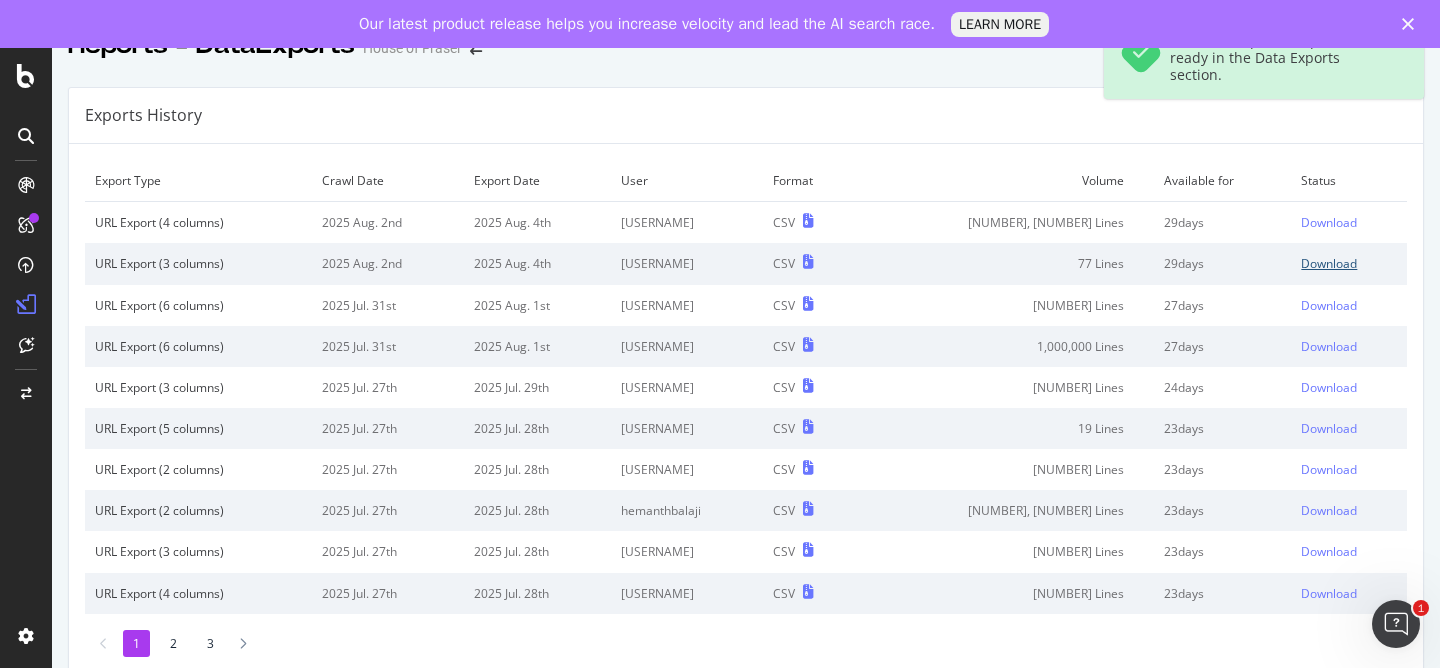 click on "Download" at bounding box center (1329, 263) 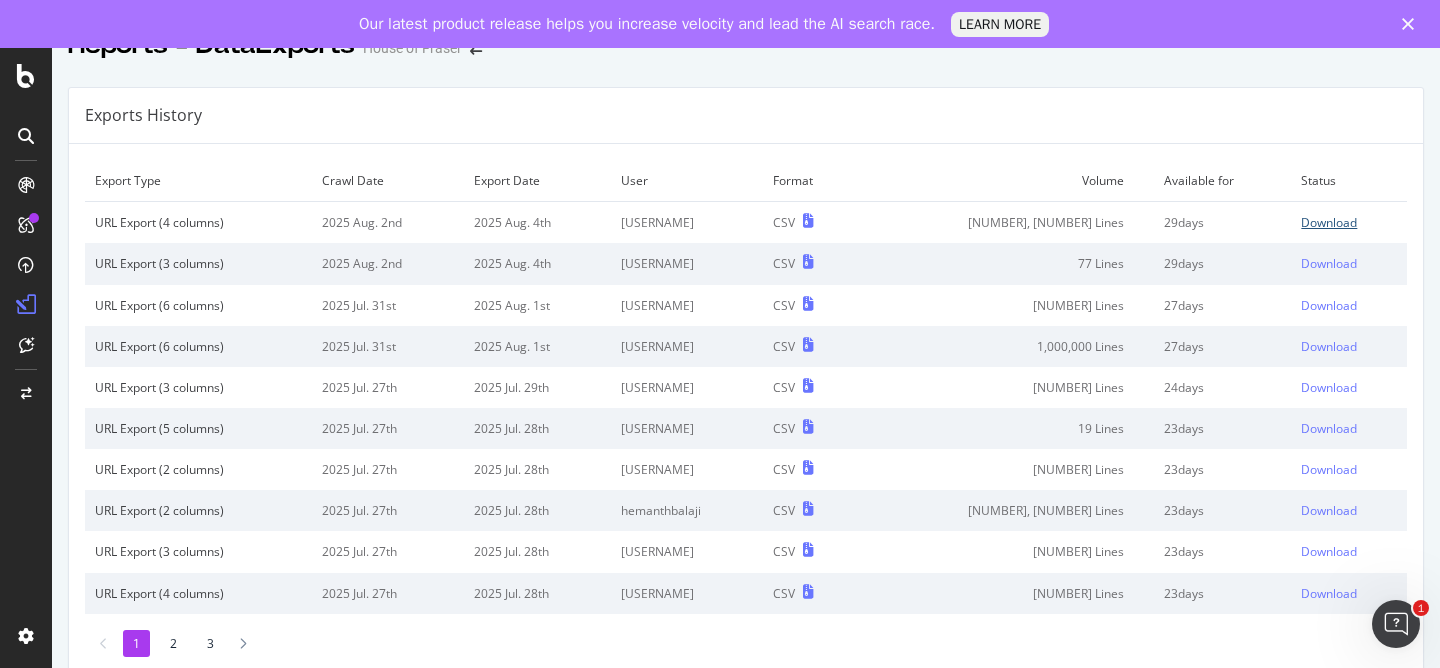 click on "Download" at bounding box center [1329, 222] 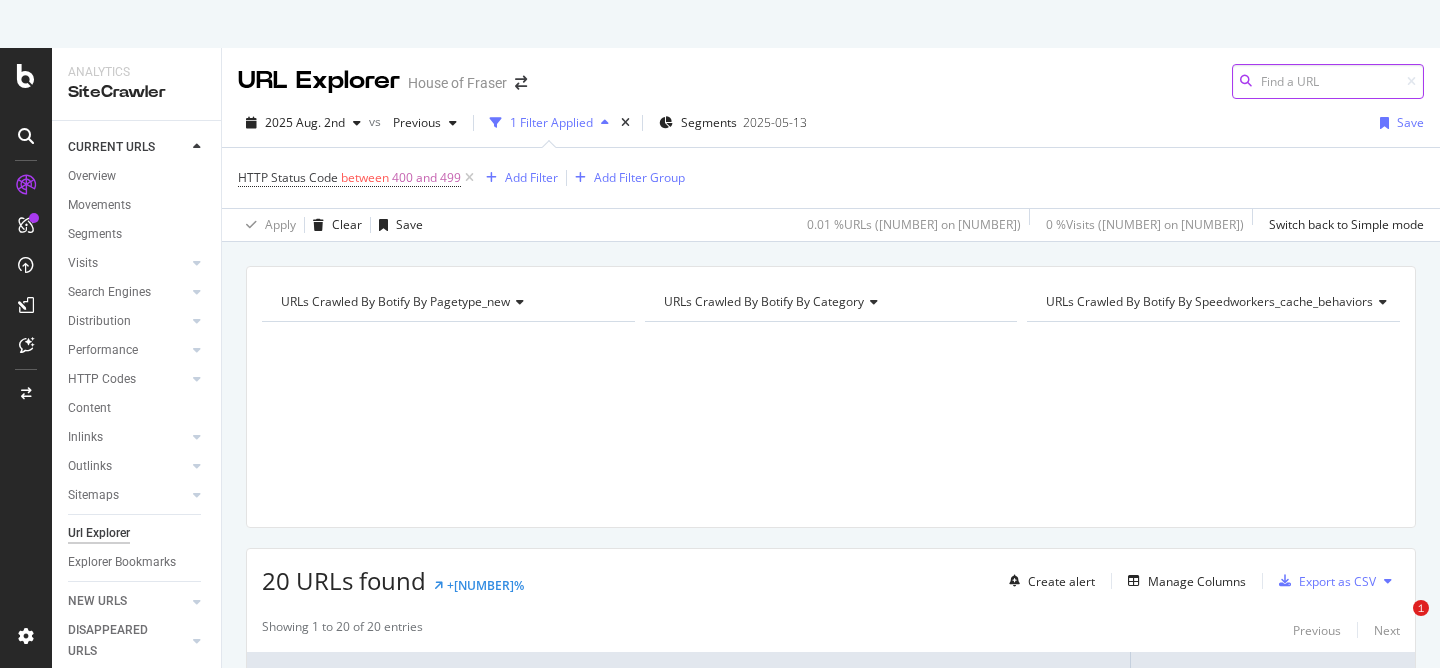 scroll, scrollTop: 0, scrollLeft: 0, axis: both 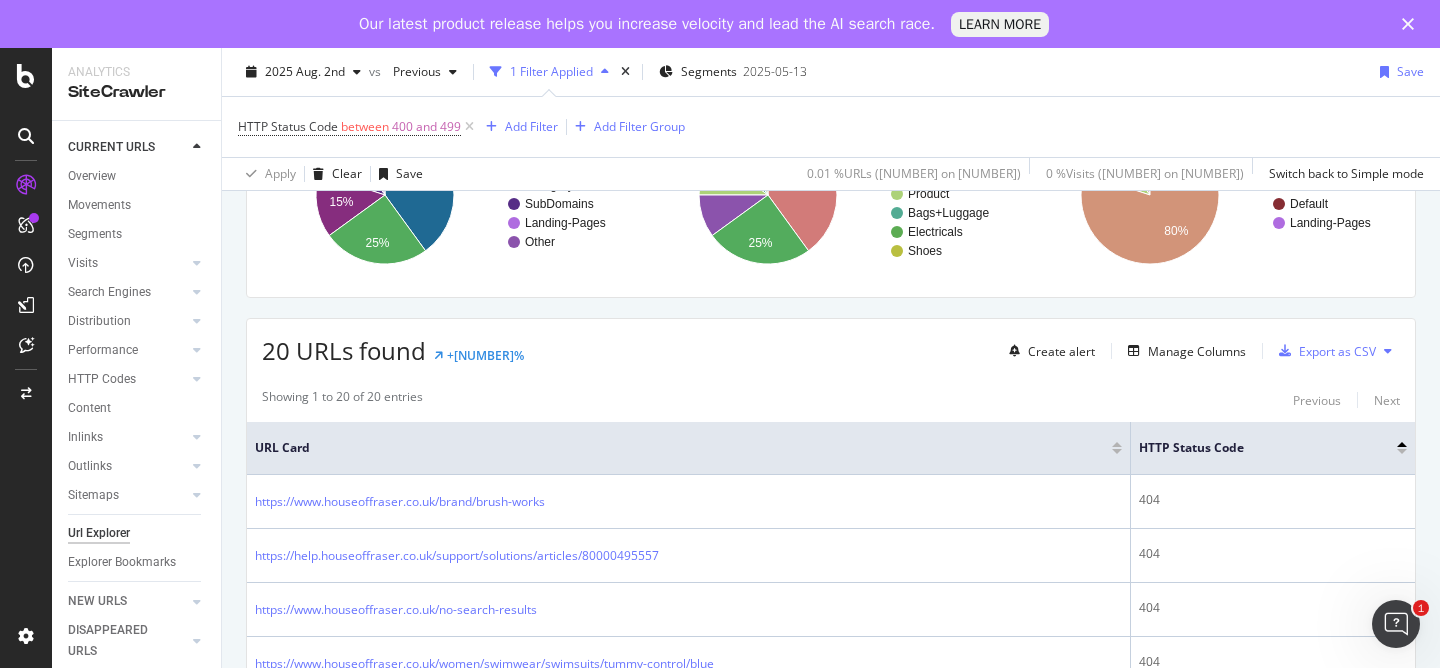 click on "Create alert Manage Columns Export as CSV" at bounding box center [1200, 351] 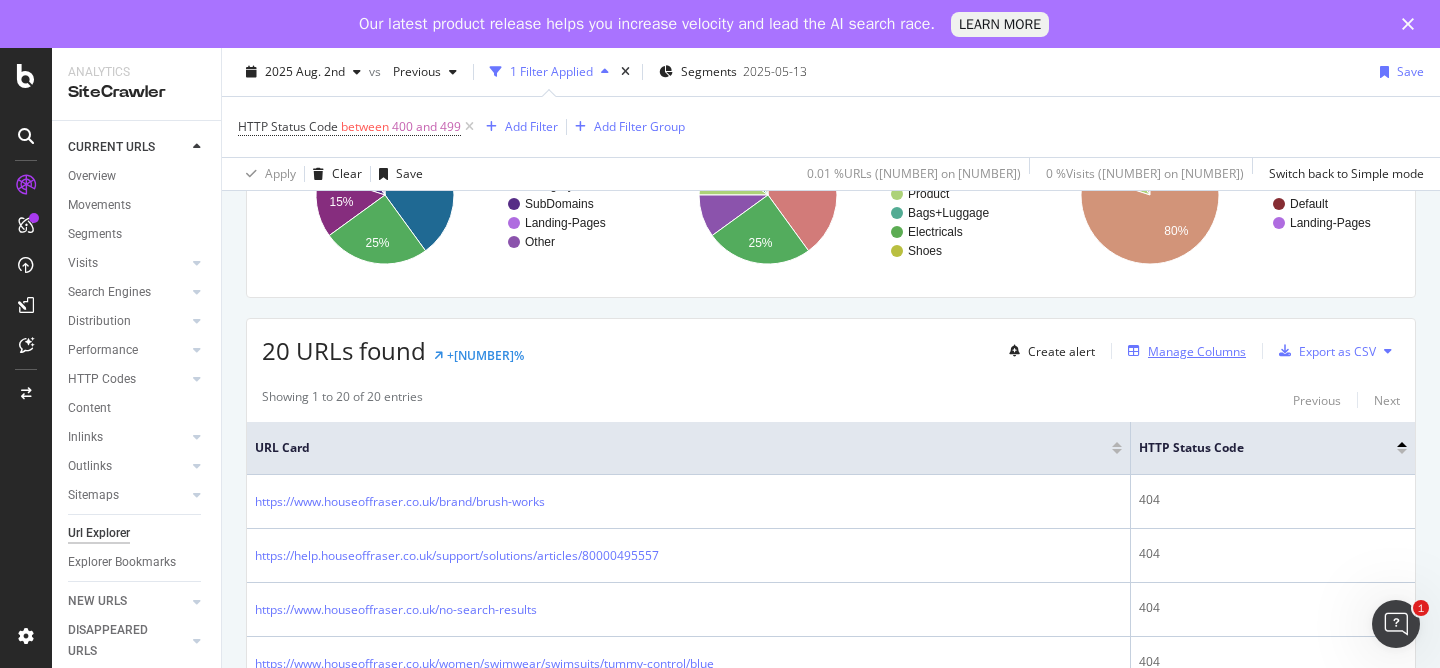 click on "Manage Columns" at bounding box center (1197, 351) 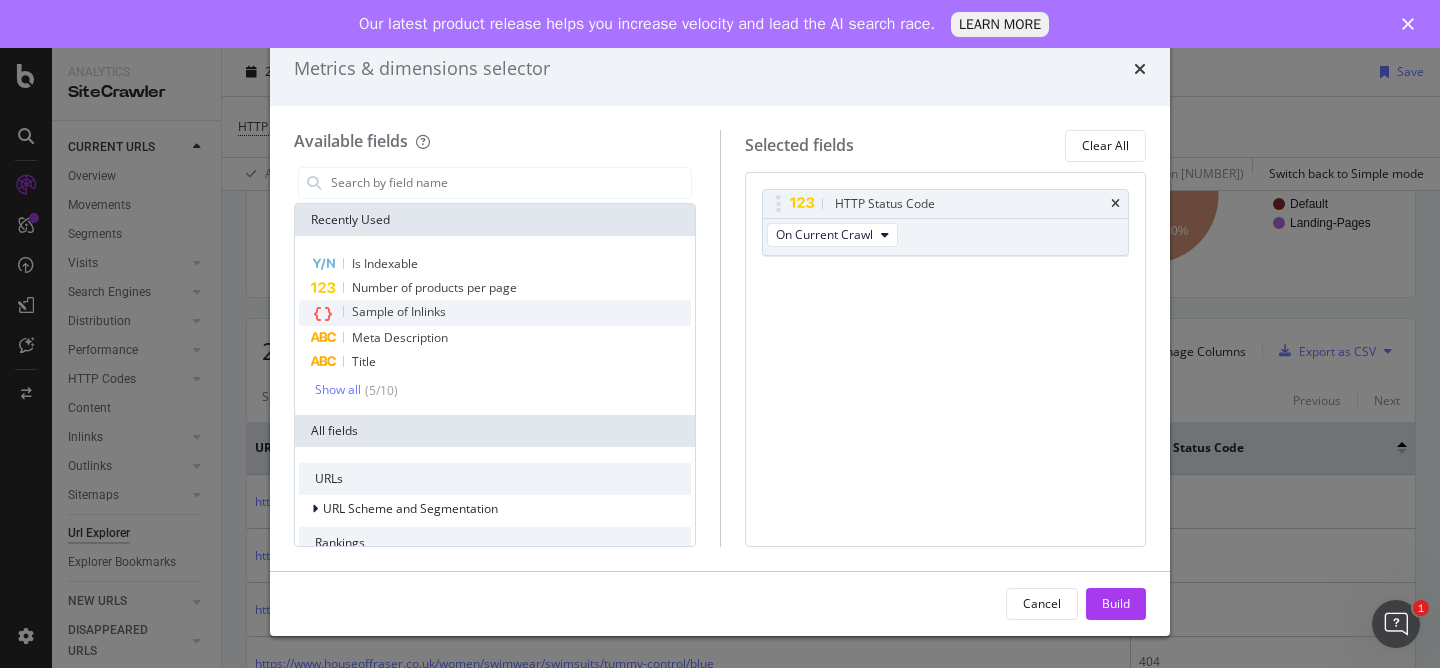 click on "Sample of Inlinks" at bounding box center [399, 311] 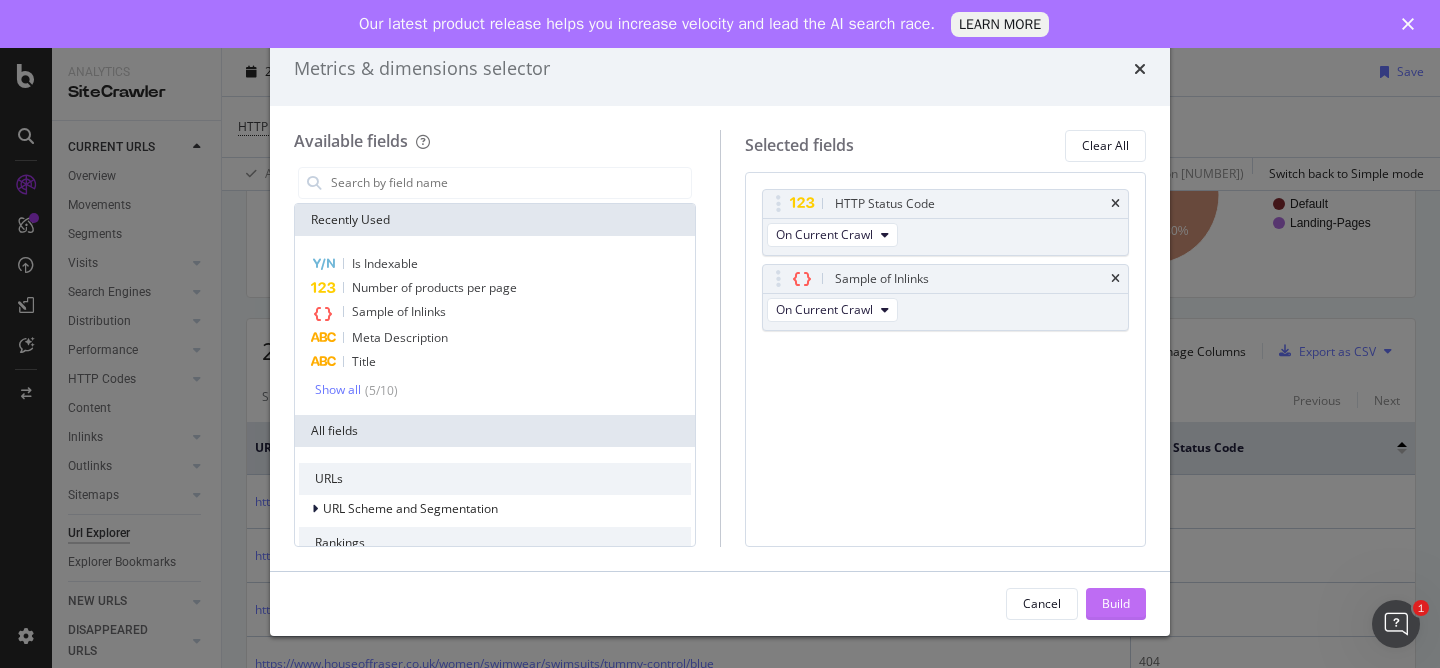 click on "Build" at bounding box center (1116, 603) 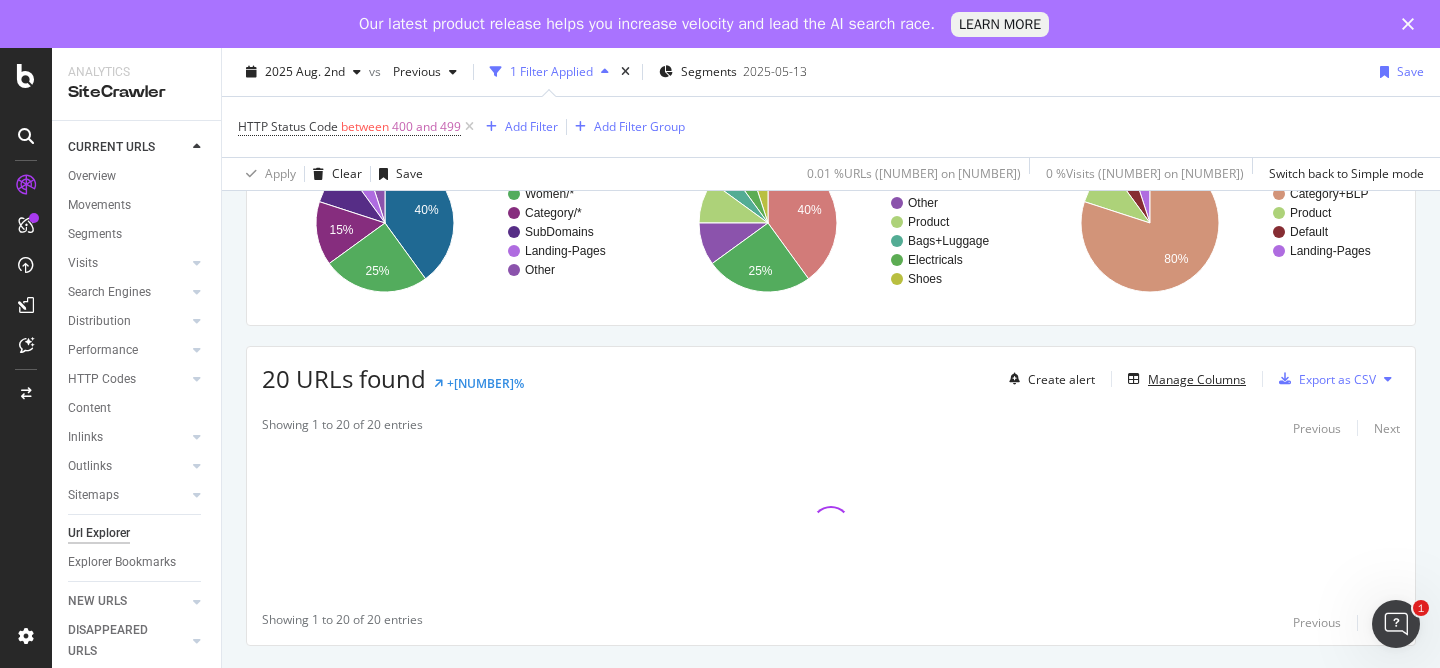 scroll, scrollTop: 202, scrollLeft: 0, axis: vertical 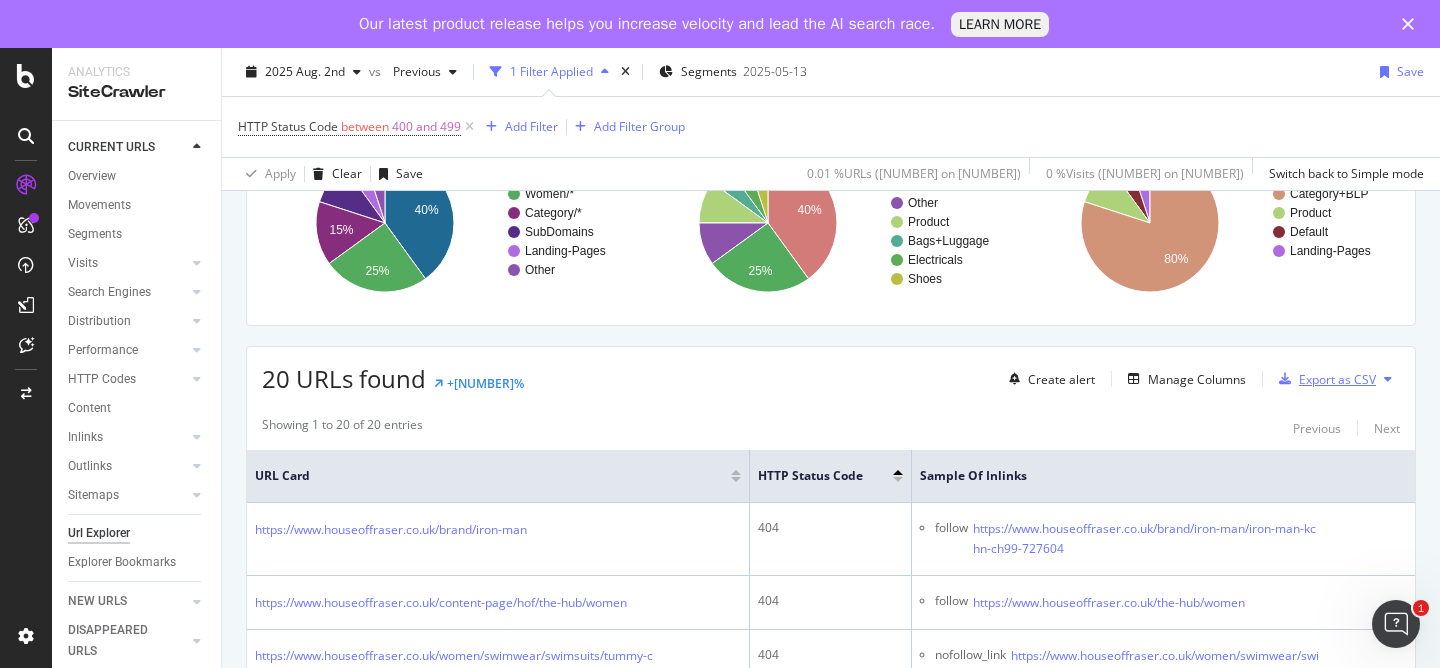 click on "Export as CSV" at bounding box center (1337, 379) 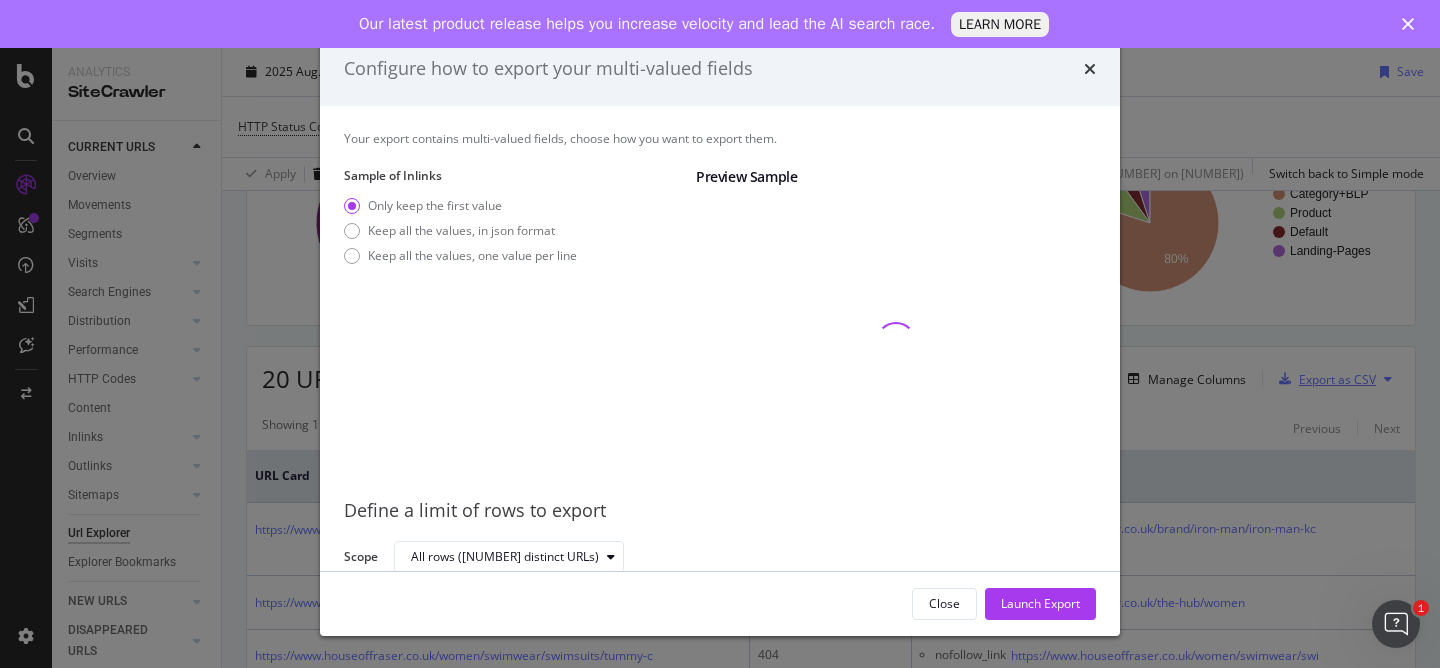 scroll, scrollTop: 2, scrollLeft: 0, axis: vertical 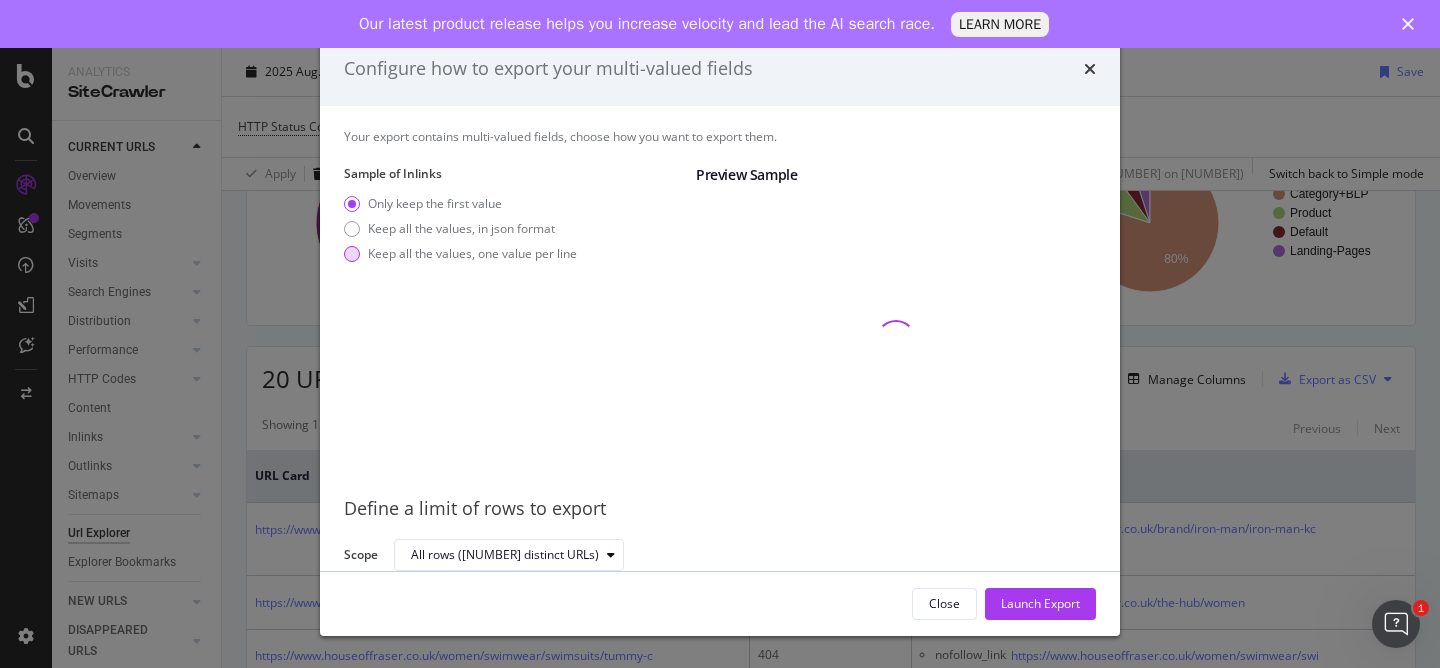 click on "Keep all the values, one value per line" at bounding box center [472, 253] 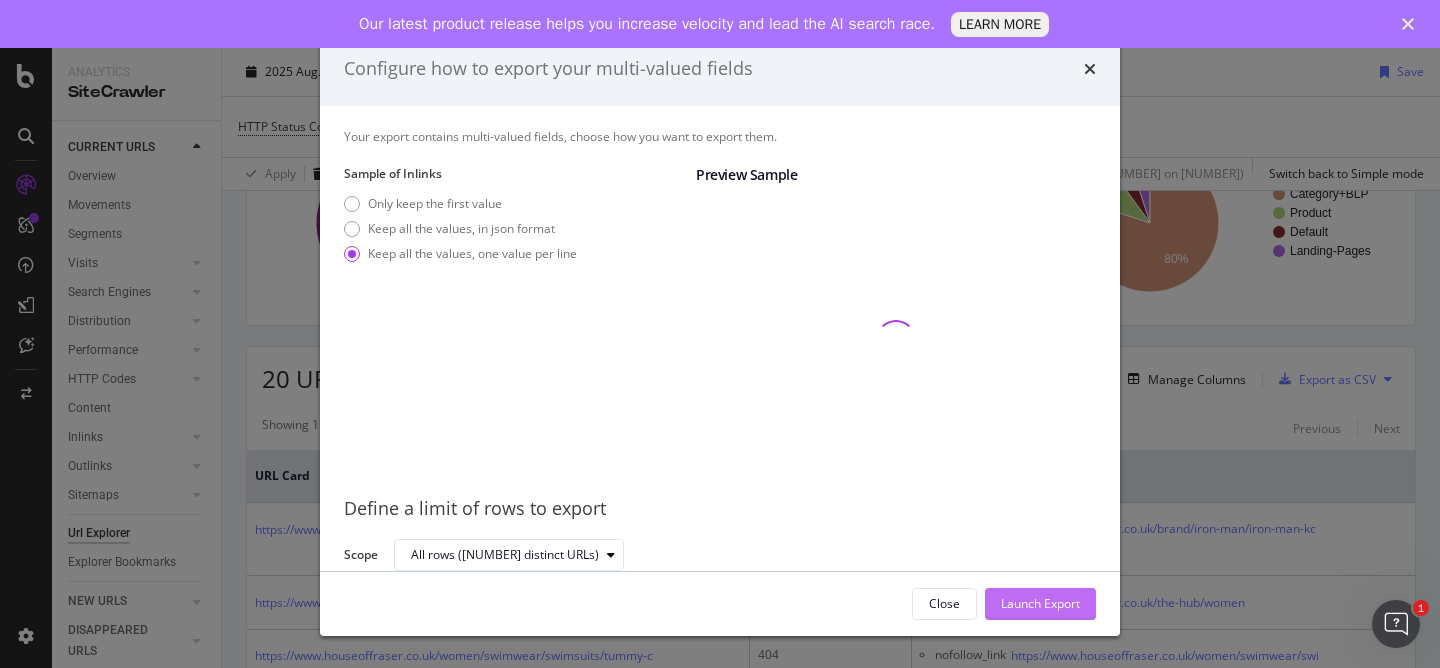 click on "Launch Export" at bounding box center [1040, 603] 